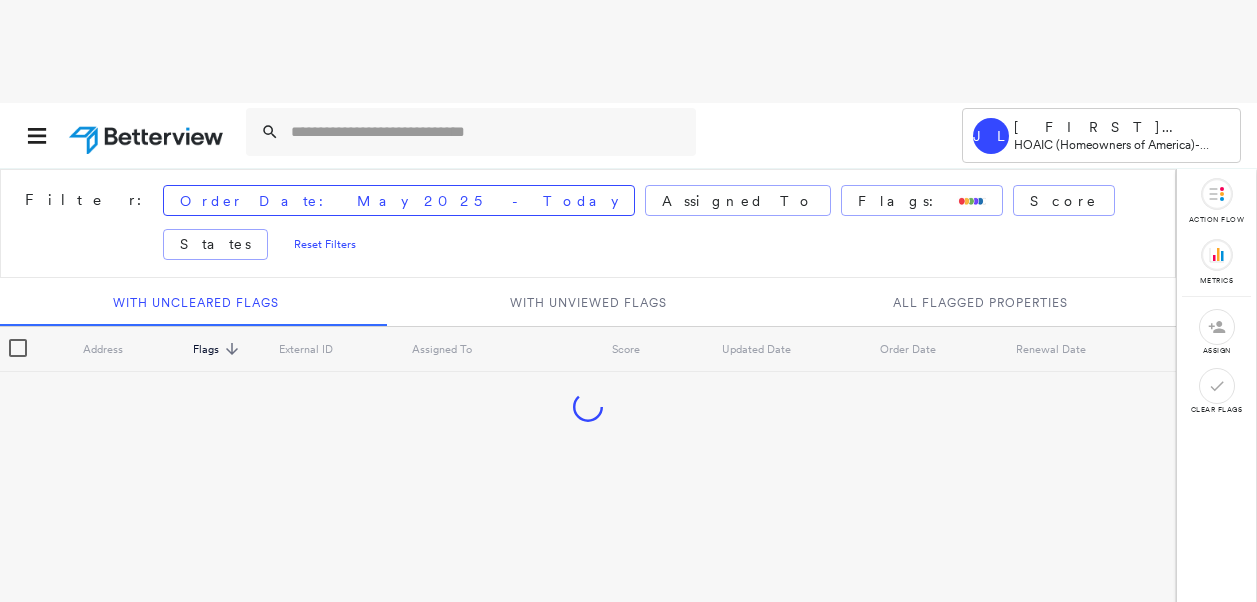 scroll, scrollTop: 0, scrollLeft: 0, axis: both 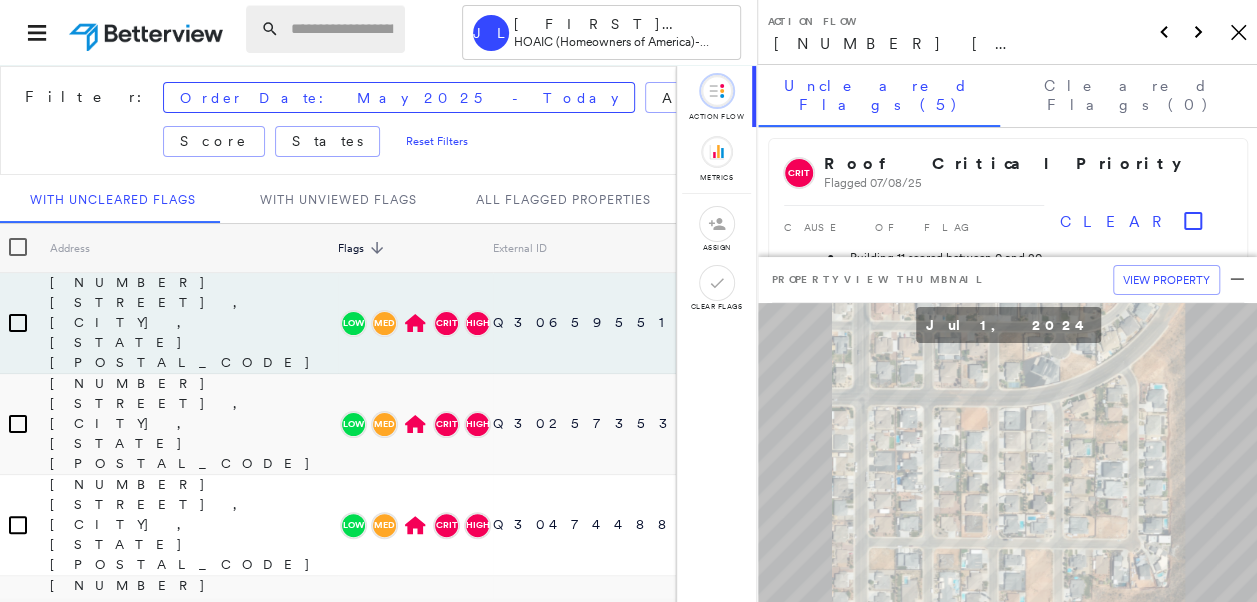 click at bounding box center [342, 29] 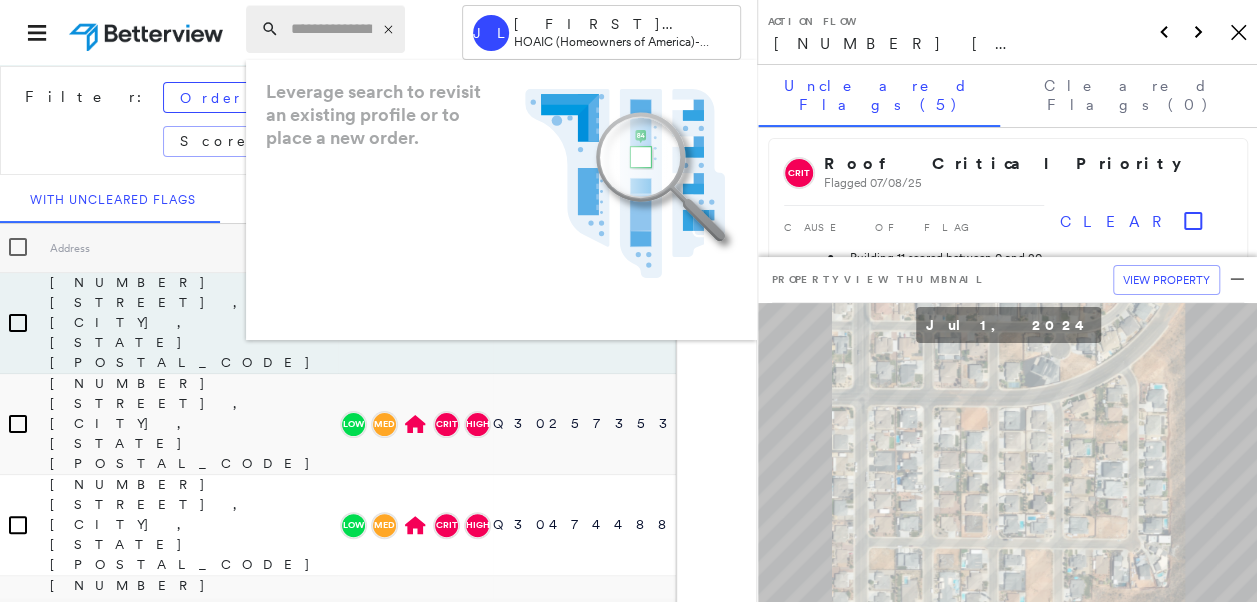 paste on "**********" 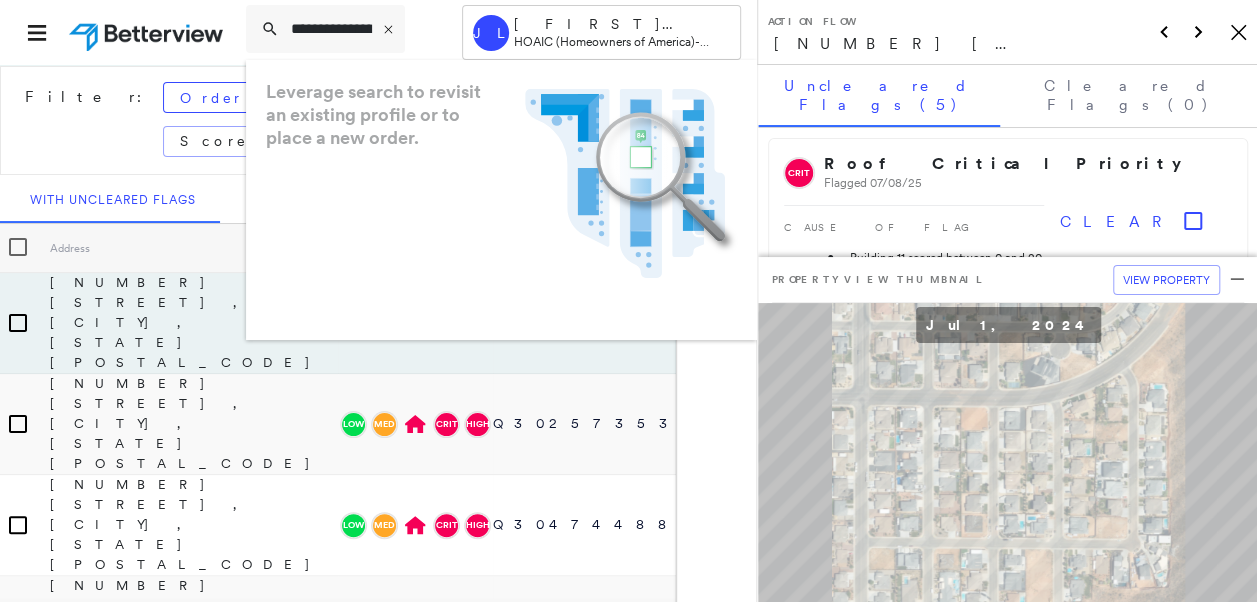 scroll, scrollTop: 0, scrollLeft: 296, axis: horizontal 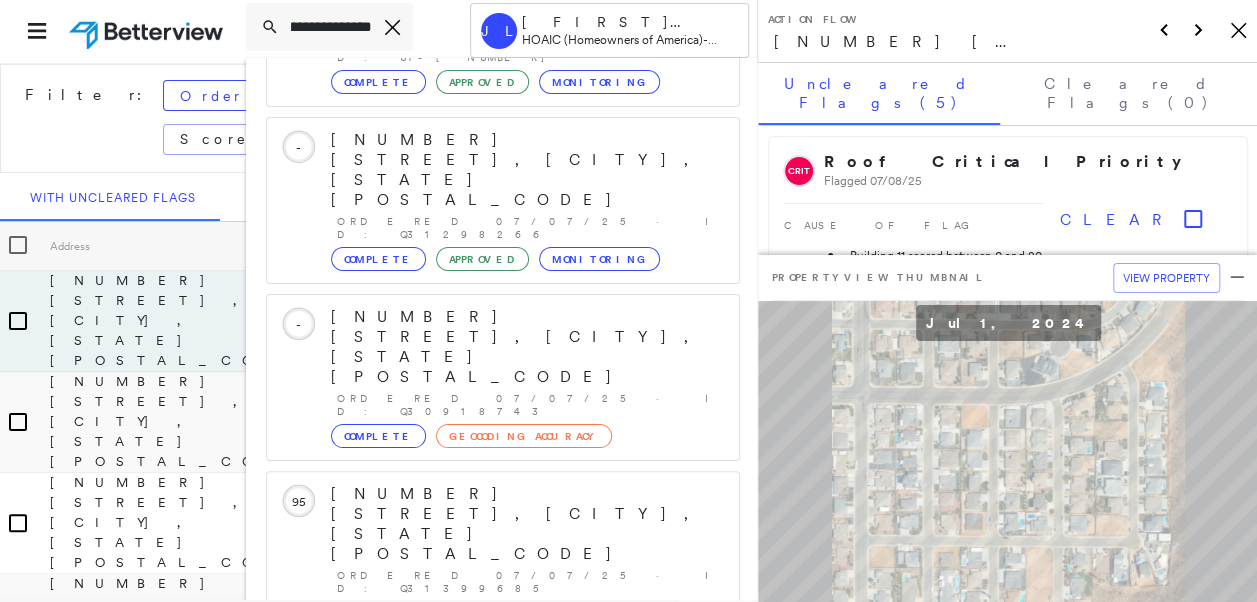 type on "**********" 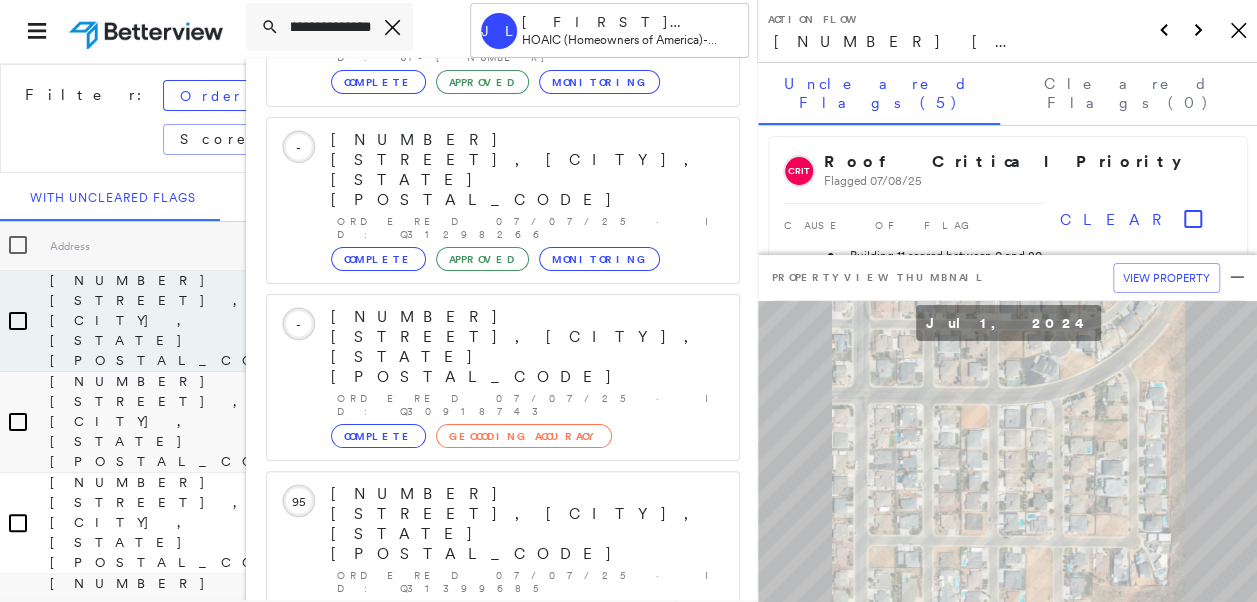 scroll, scrollTop: 0, scrollLeft: 0, axis: both 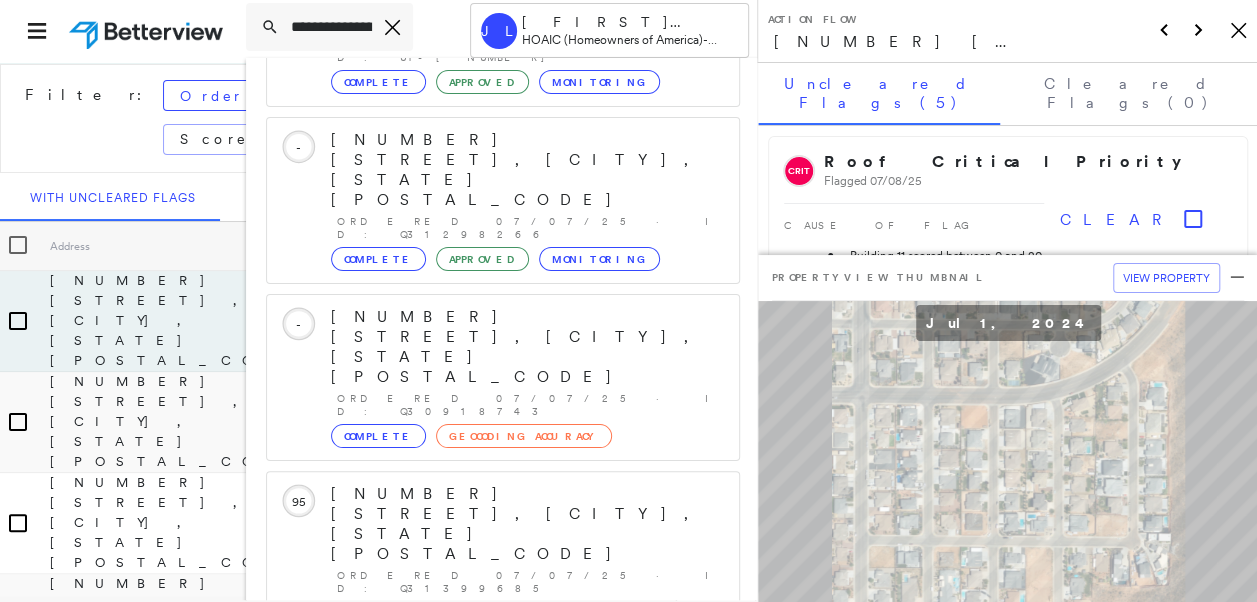 click on "Show  5  more existing properties" at bounding box center (504, 858) 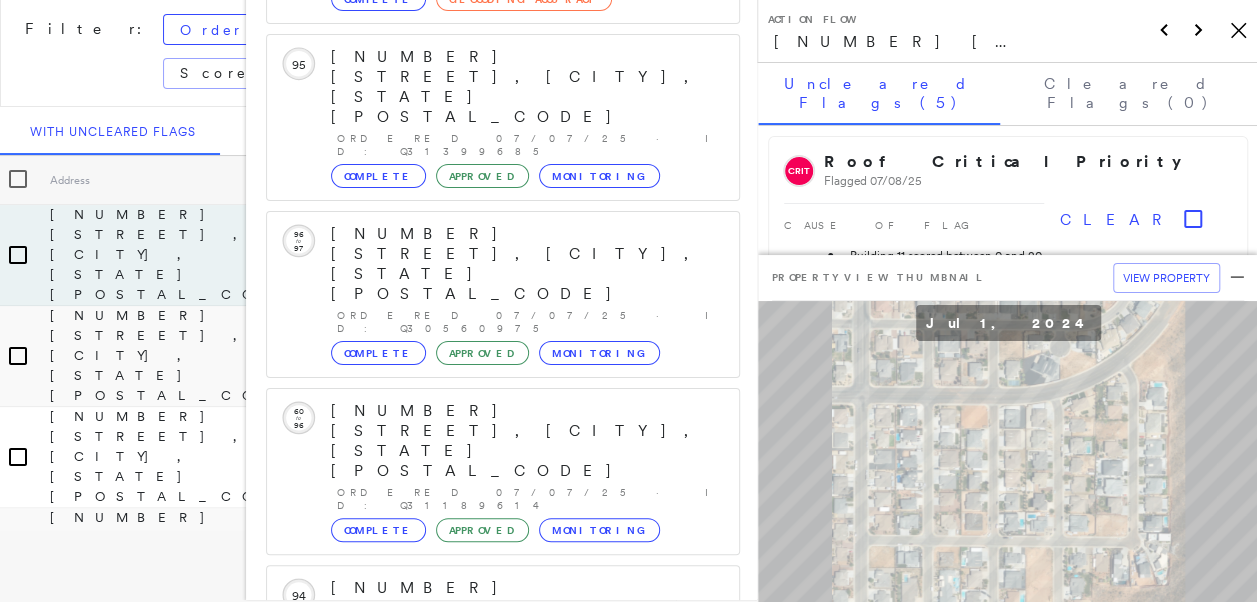 scroll, scrollTop: 719, scrollLeft: 0, axis: vertical 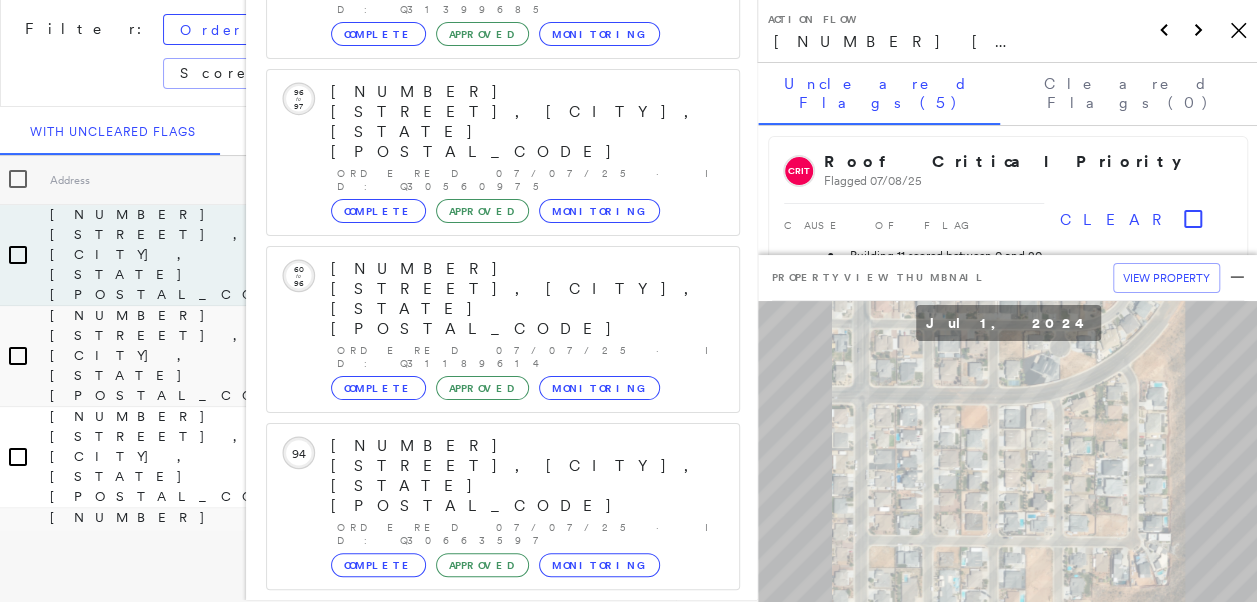 click on "[NUMBER] [STREET], [CITY], [STATE] [POSTAL_CODE]" at bounding box center [491, 1309] 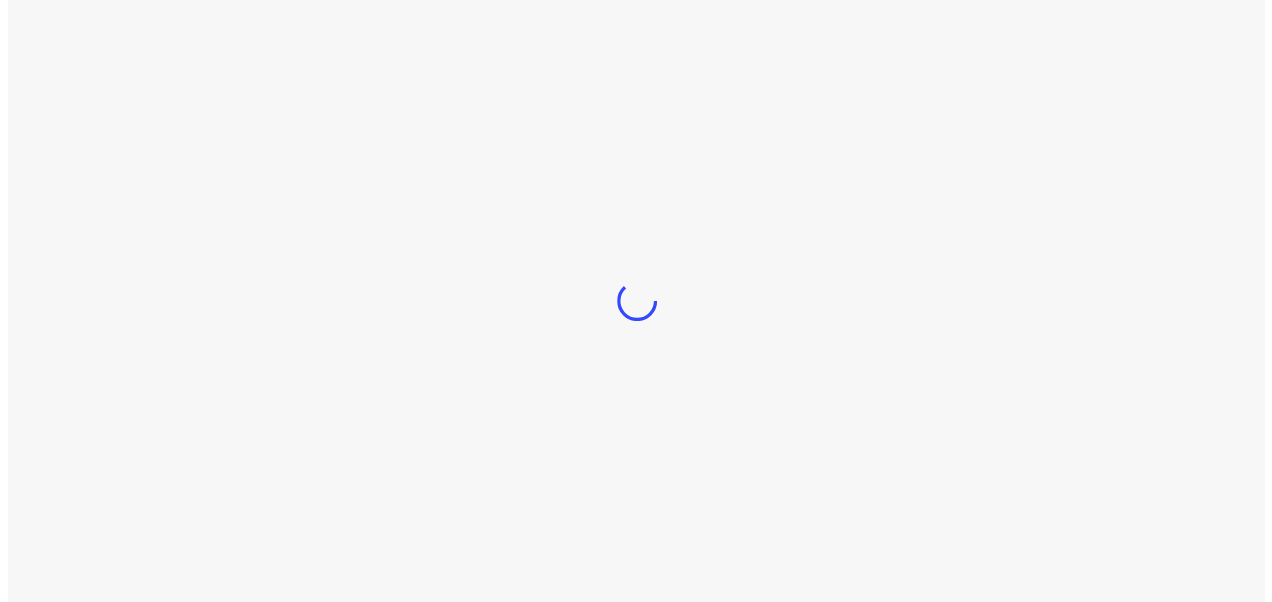 scroll, scrollTop: 0, scrollLeft: 0, axis: both 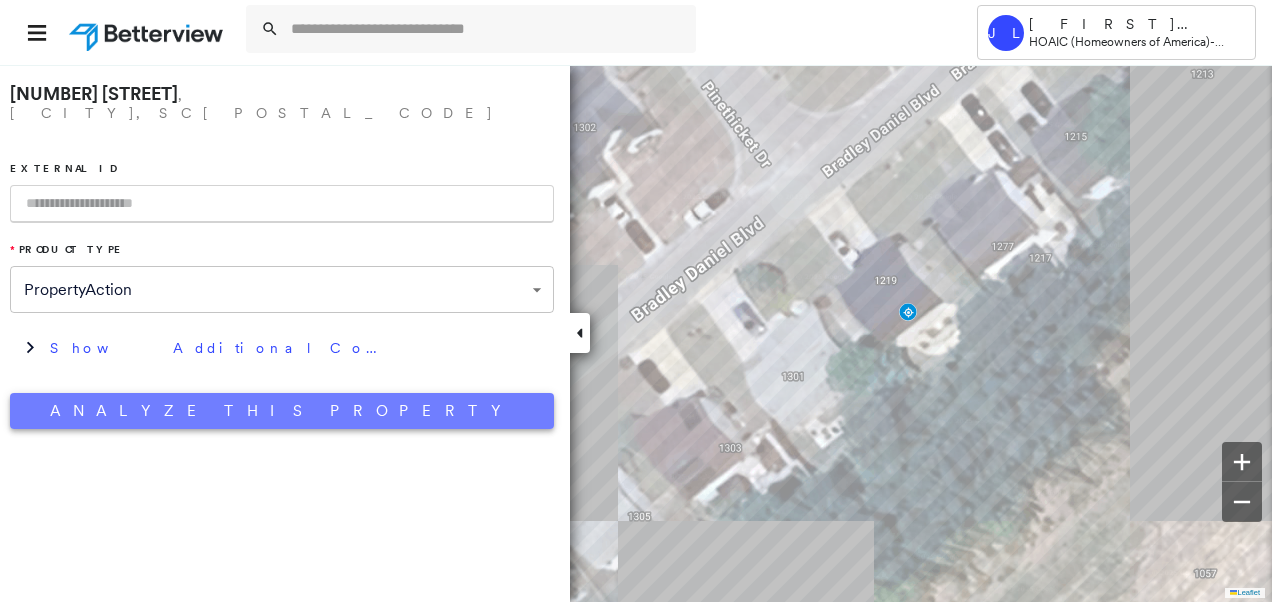 click on "Analyze This Property" at bounding box center [282, 411] 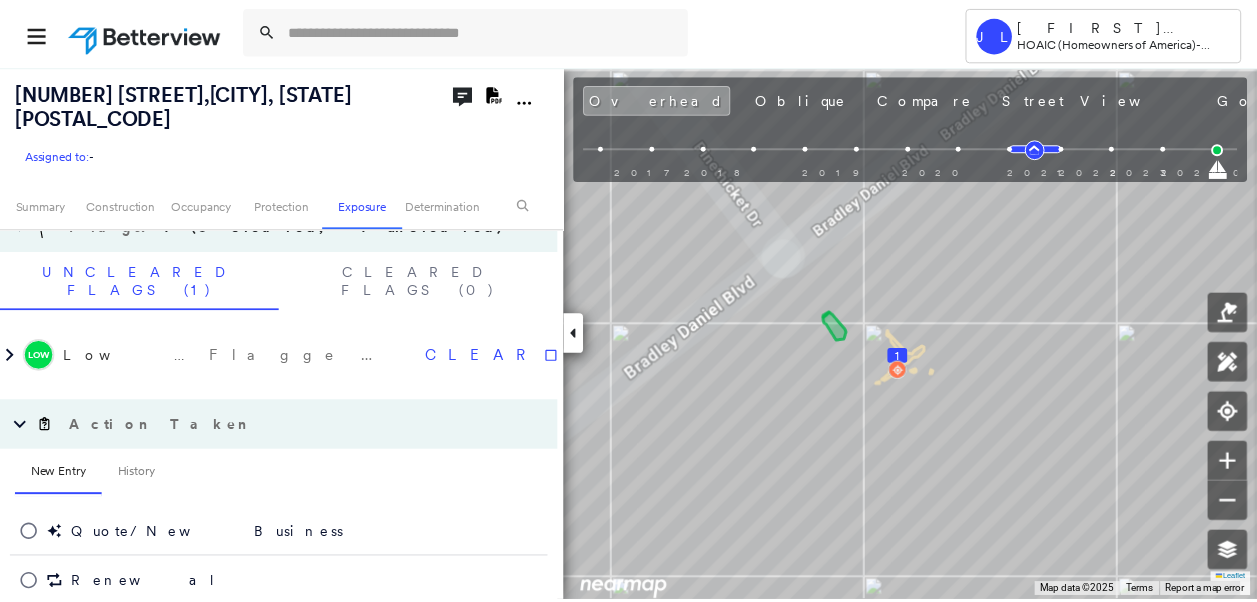 scroll, scrollTop: 2220, scrollLeft: 0, axis: vertical 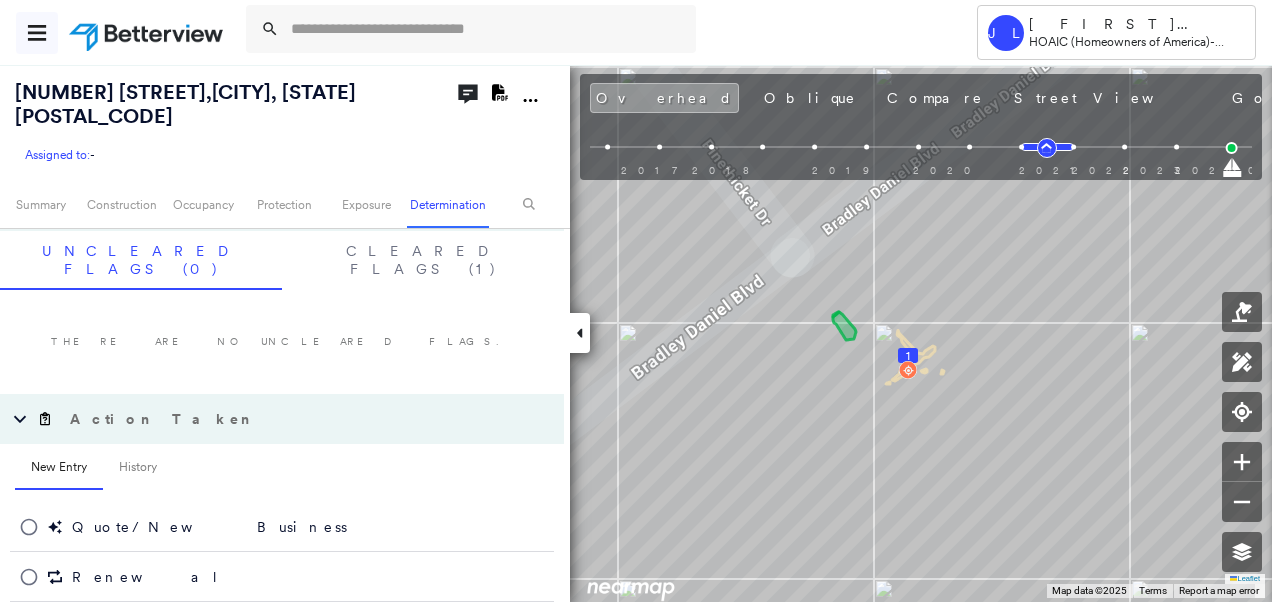 click 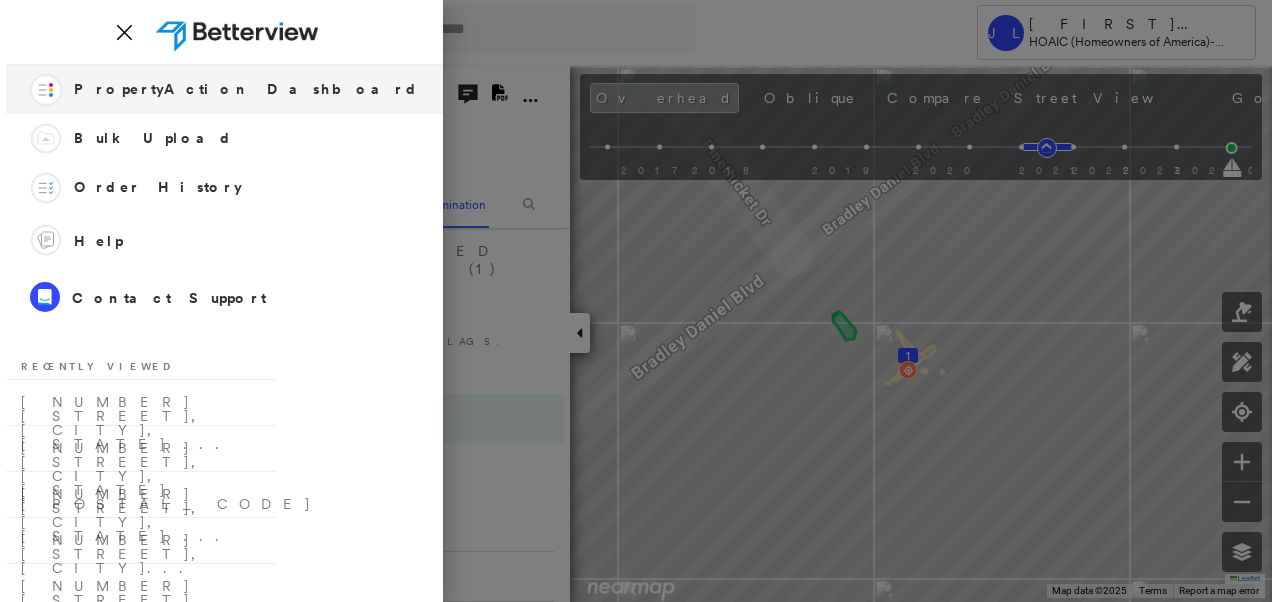 click on "Action Flow PropertyAction Dashboard" at bounding box center (224, 89) 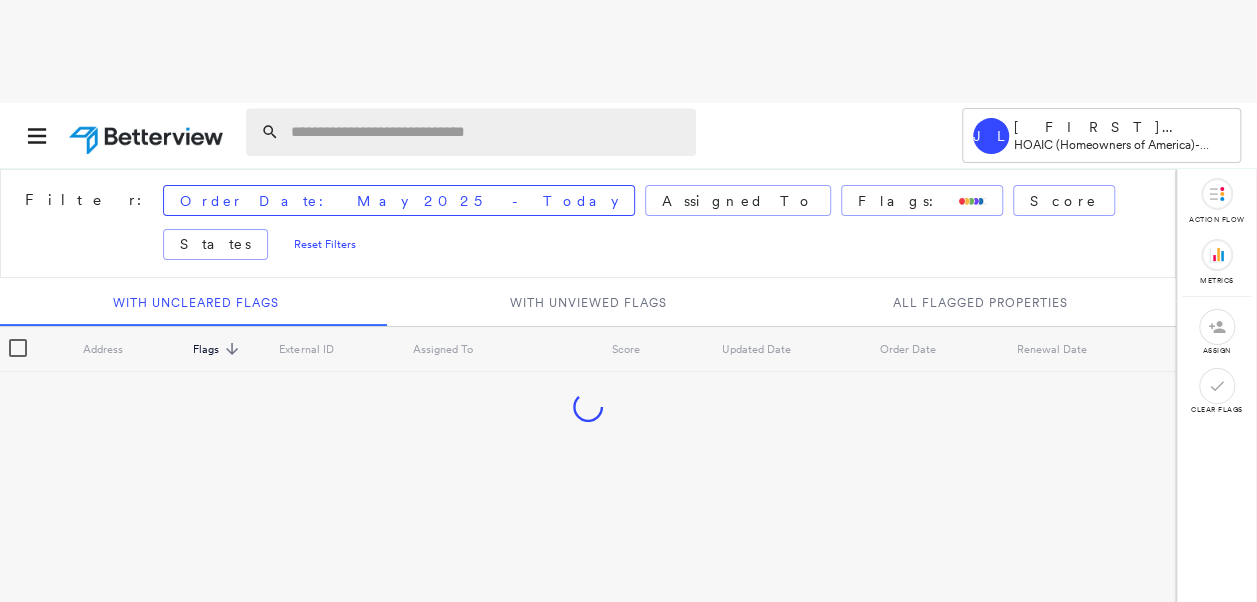 click at bounding box center (487, 132) 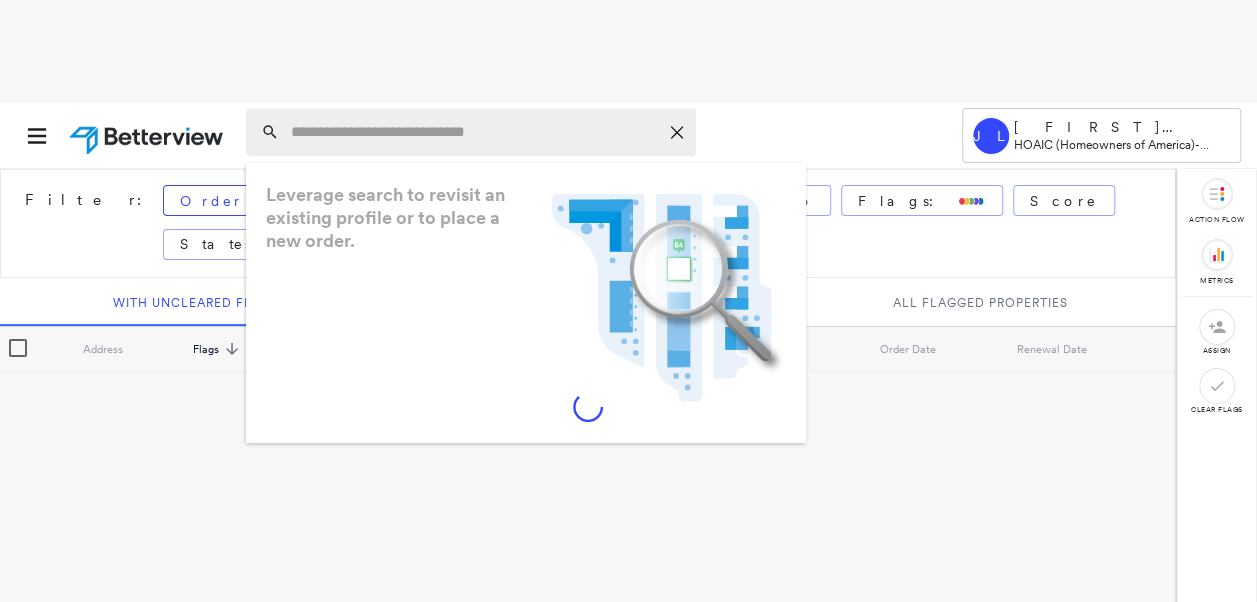 paste on "**********" 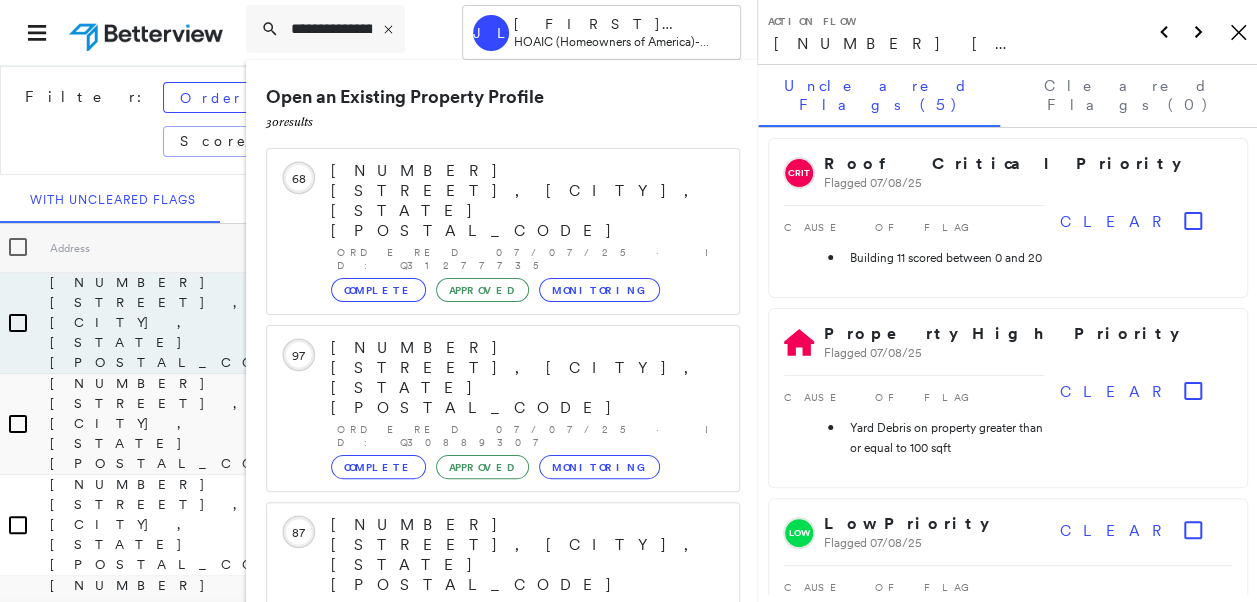 scroll, scrollTop: 206, scrollLeft: 0, axis: vertical 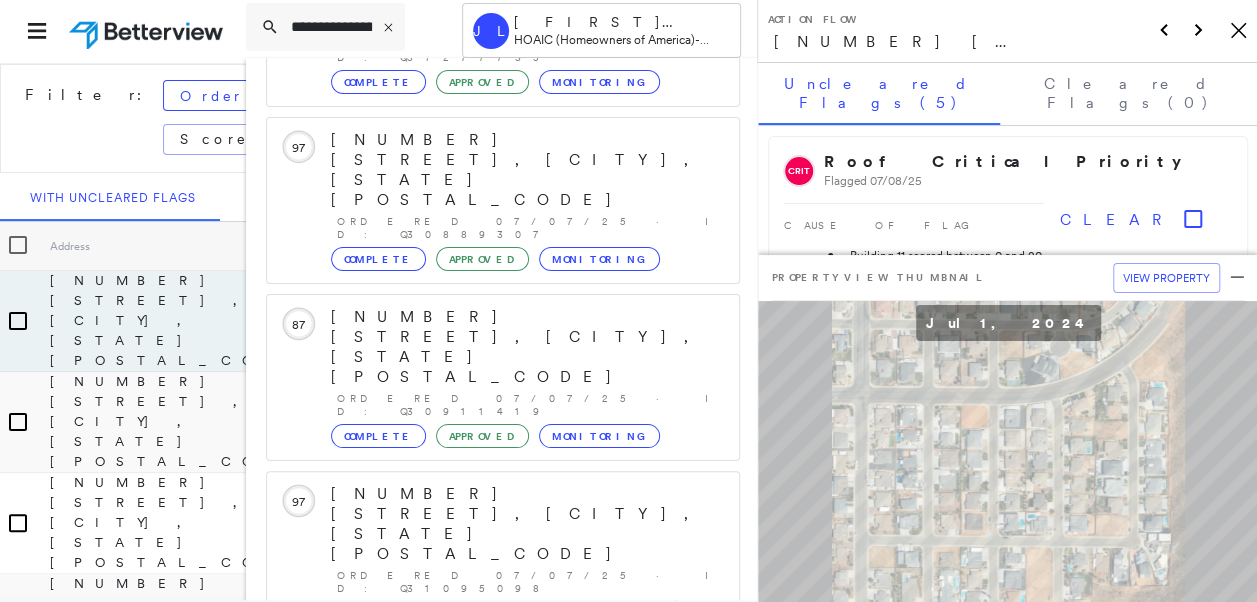 type on "**********" 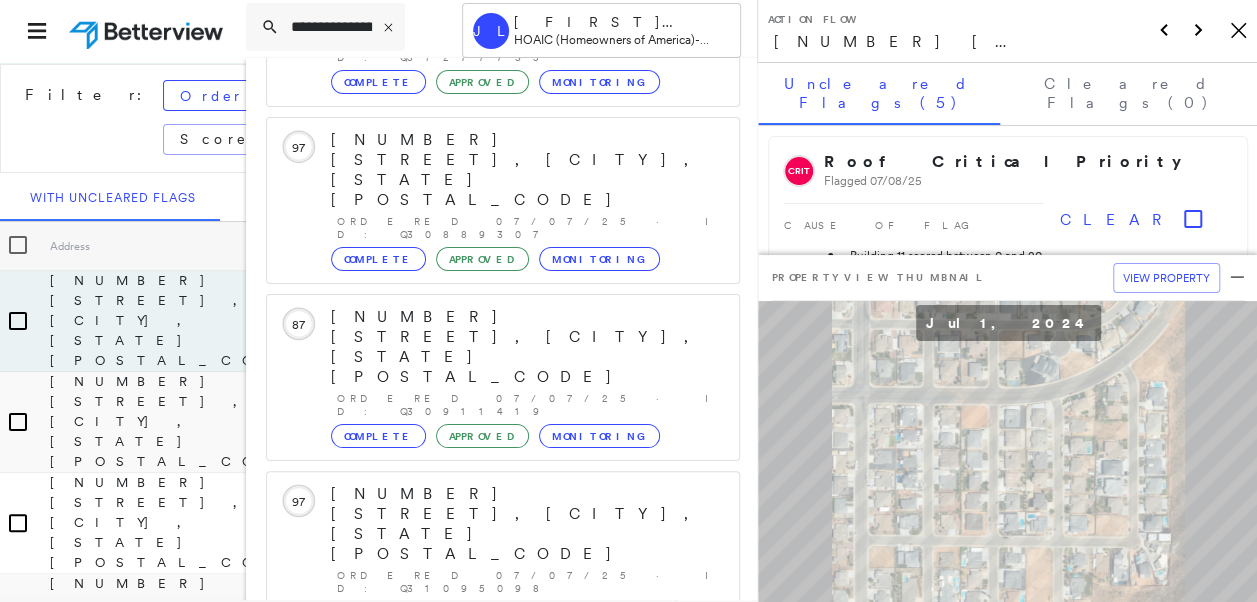 click on "Show  5  more existing properties" at bounding box center (504, 858) 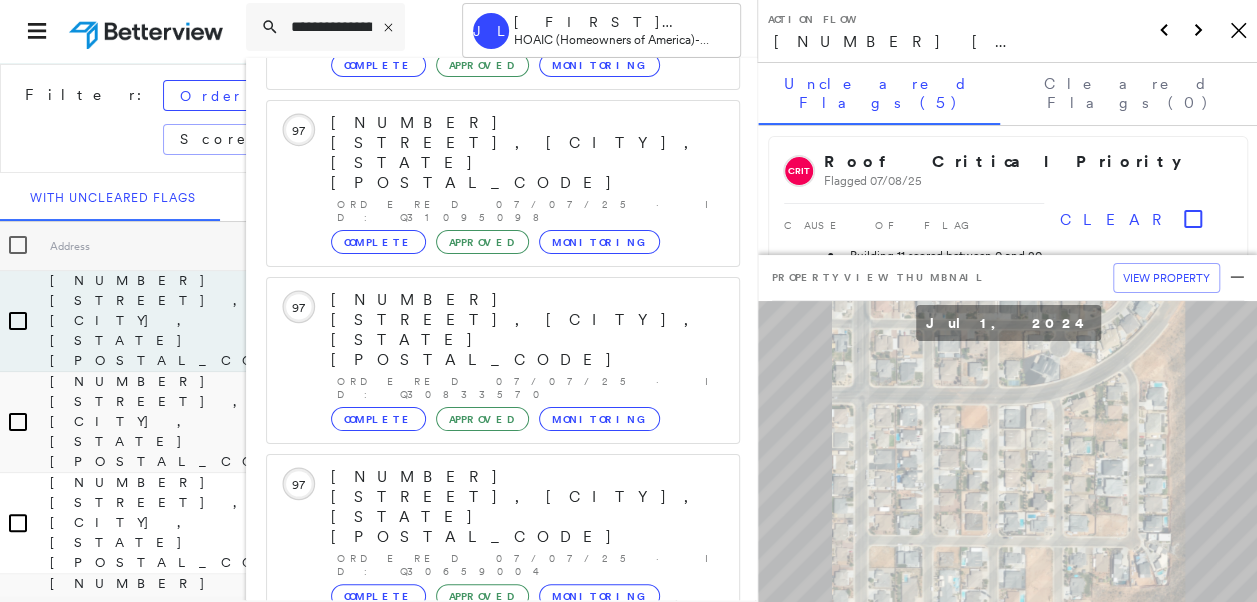 scroll, scrollTop: 66, scrollLeft: 0, axis: vertical 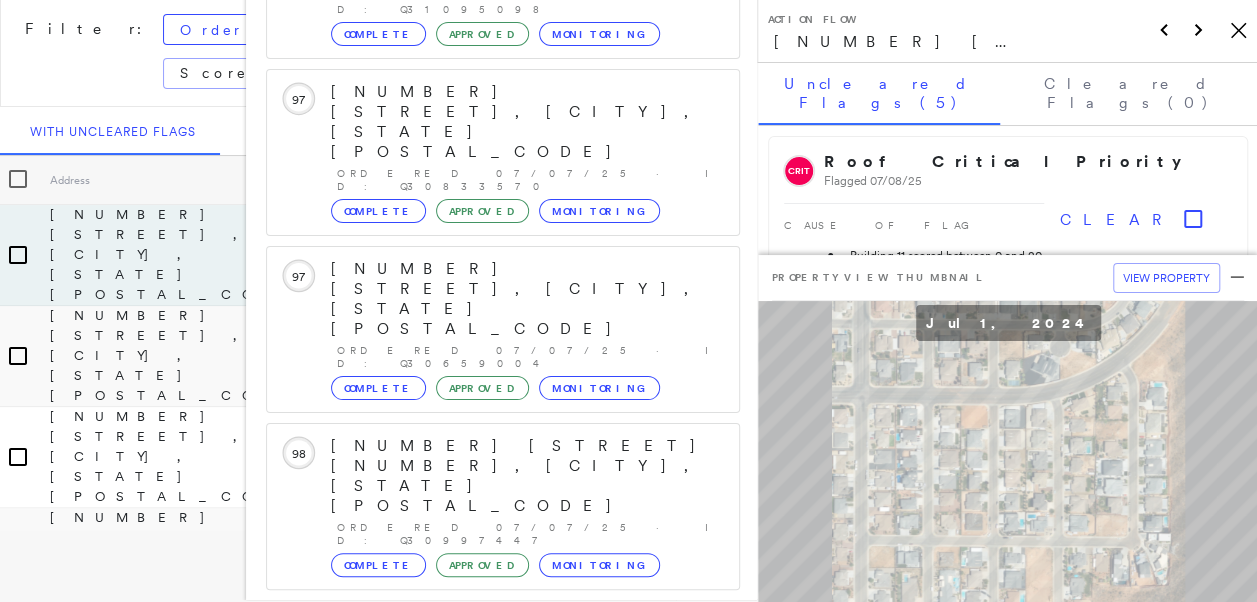 click on "[NUMBER] [STREET], [CITY], [STATE] [POSTAL_CODE]" at bounding box center [491, 1309] 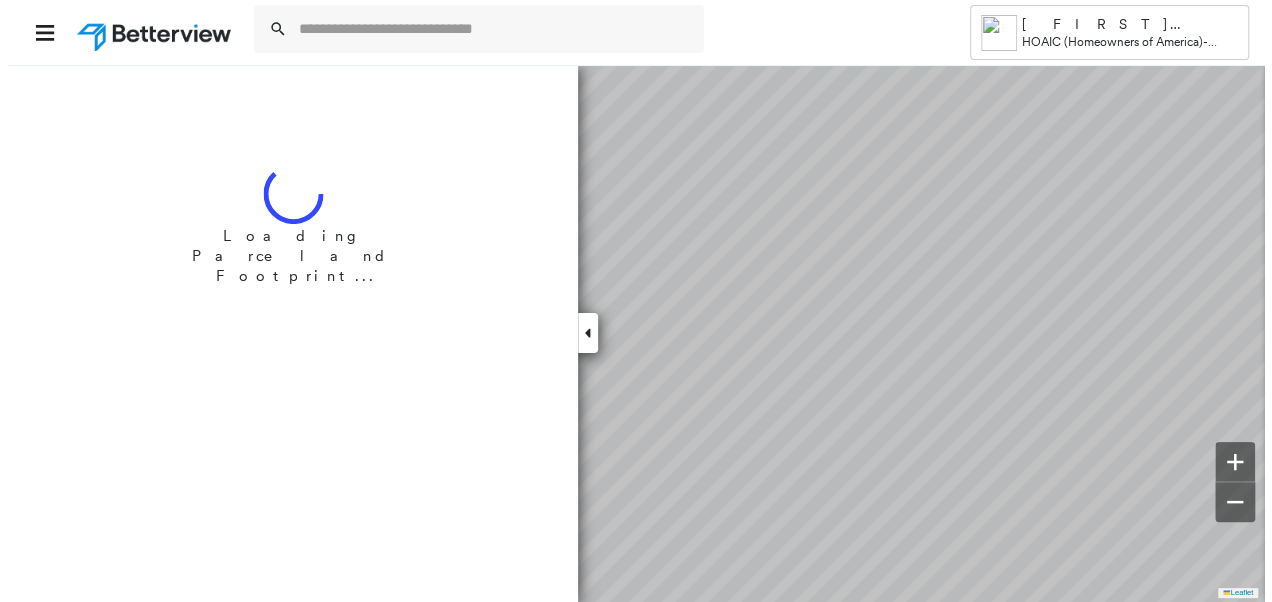 scroll, scrollTop: 0, scrollLeft: 0, axis: both 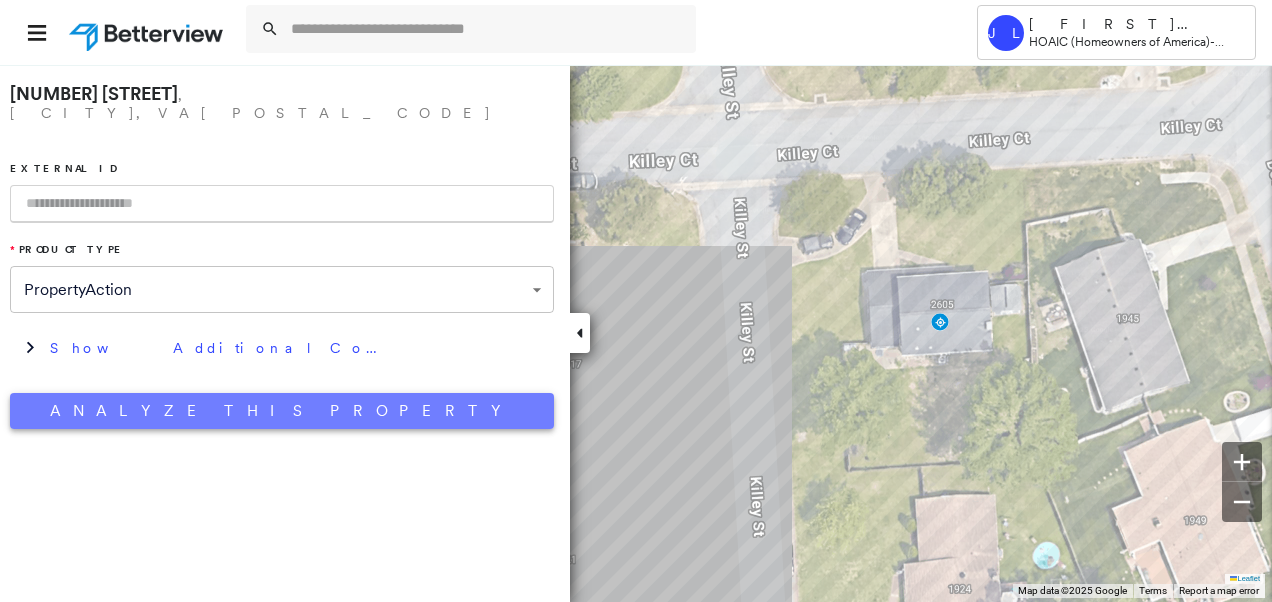 click on "Analyze This Property" at bounding box center [282, 411] 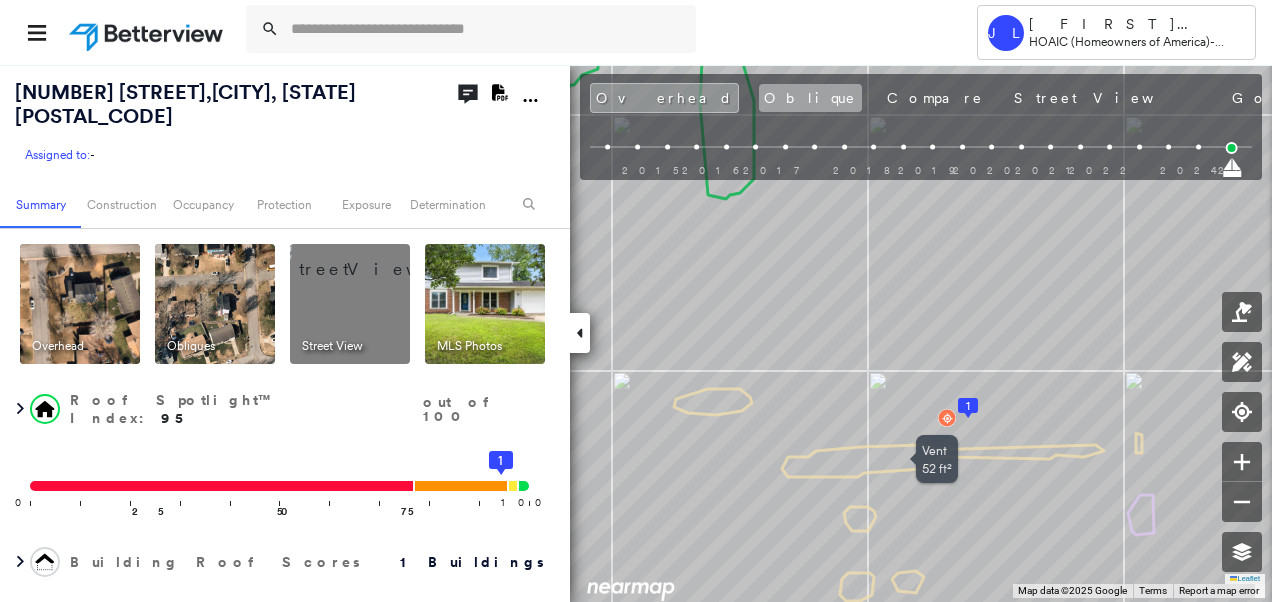 click on "Oblique" at bounding box center (810, 98) 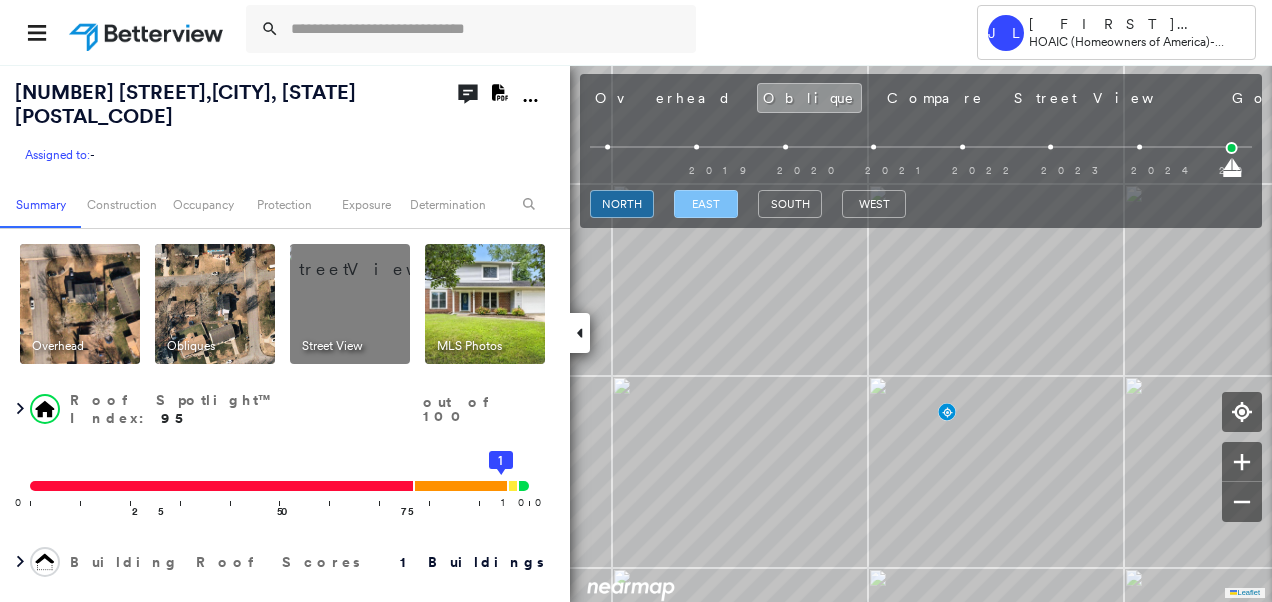 click on "east" at bounding box center [706, 204] 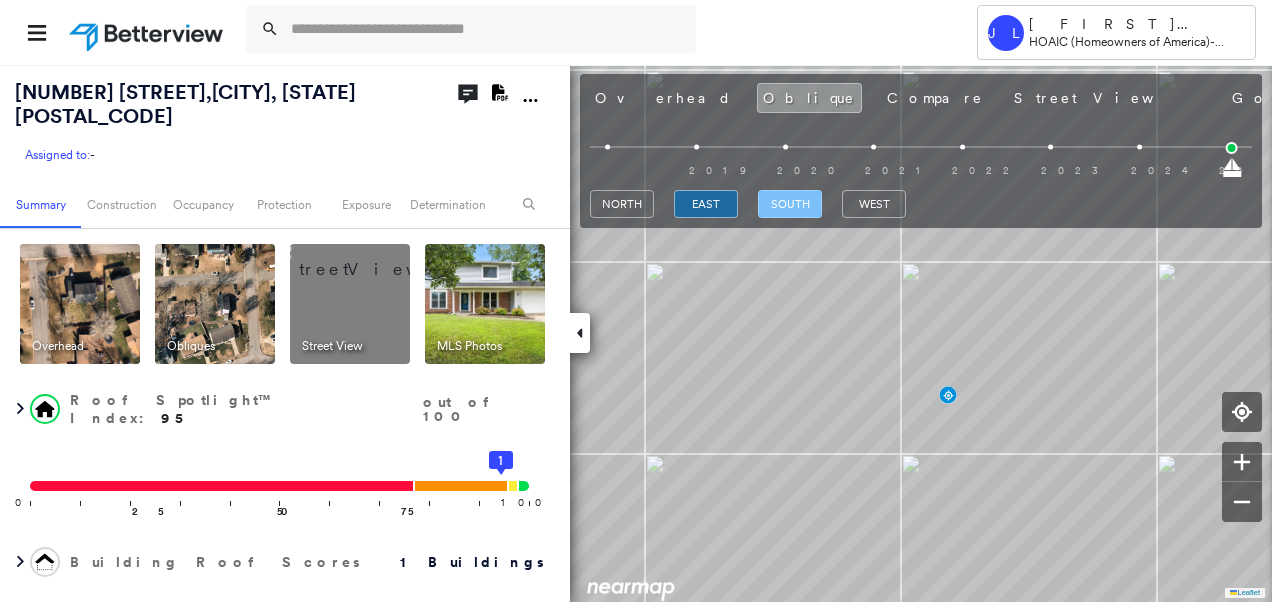 click on "south" at bounding box center [790, 204] 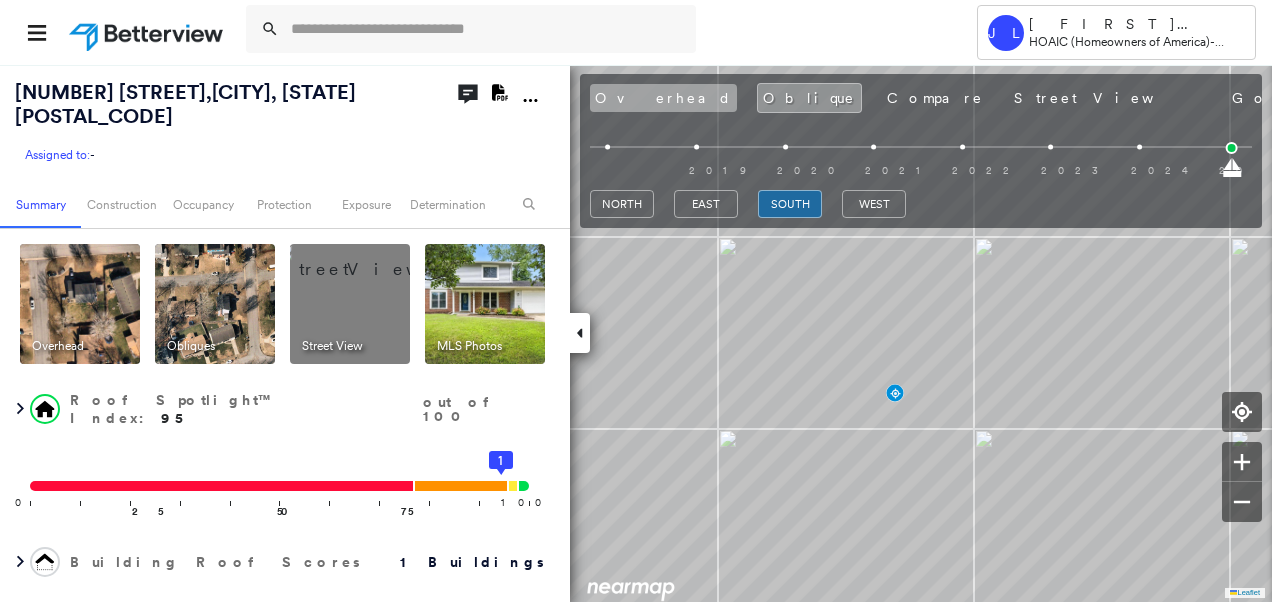 click on "Overhead" at bounding box center [663, 98] 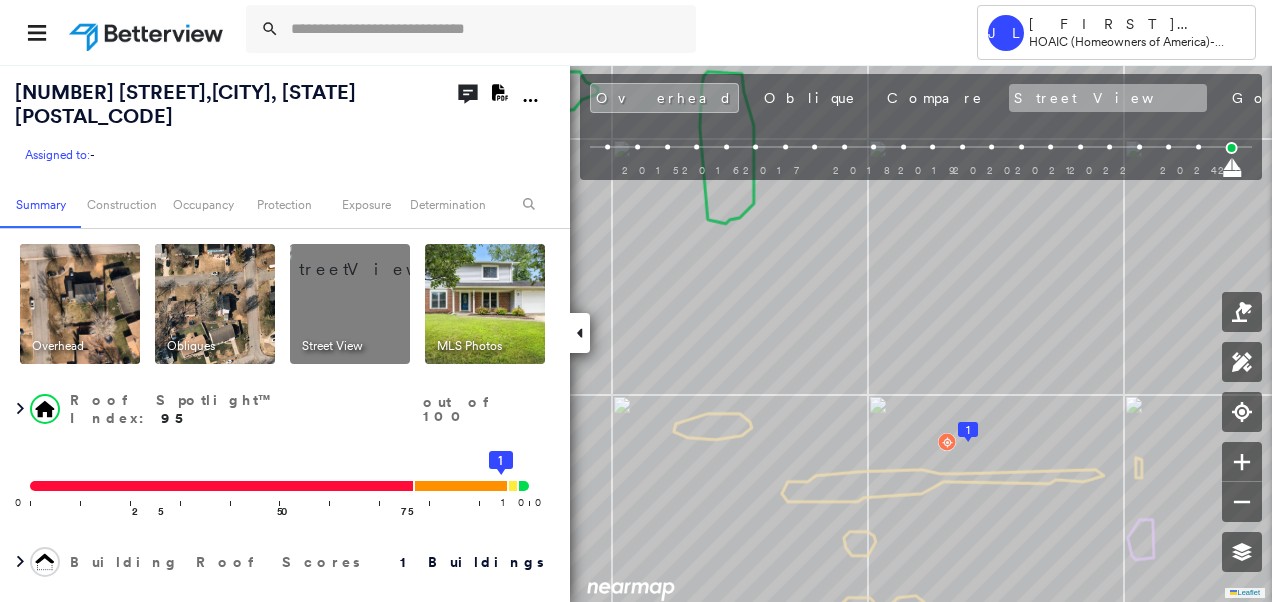 click on "Street View" at bounding box center (1108, 98) 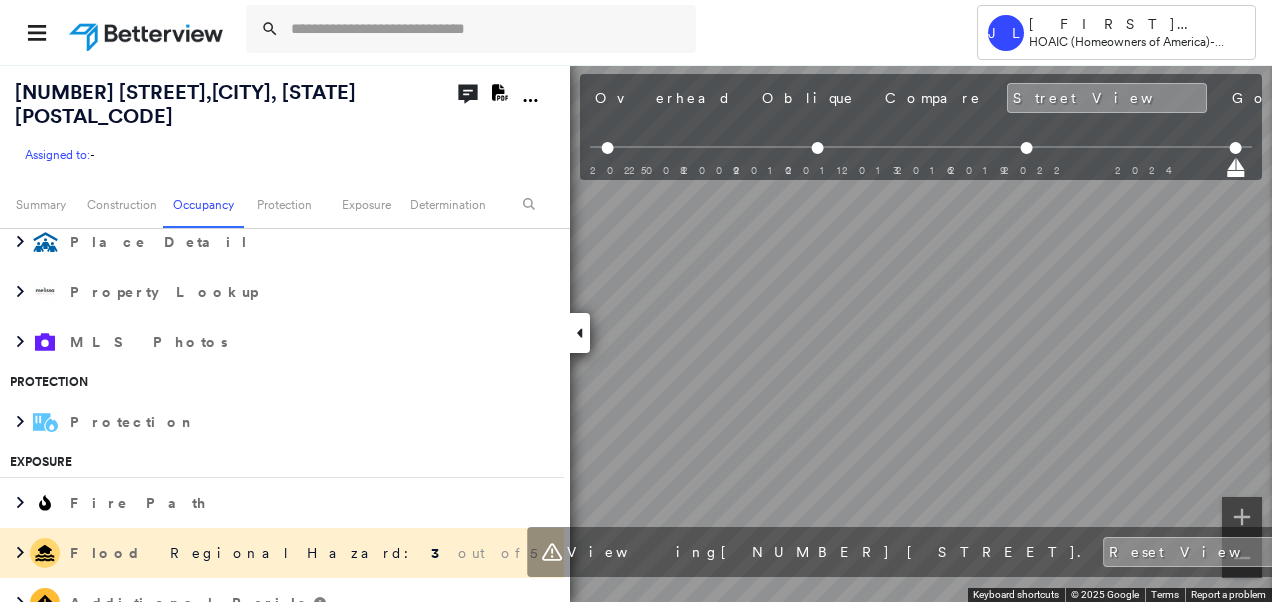 scroll, scrollTop: 1869, scrollLeft: 0, axis: vertical 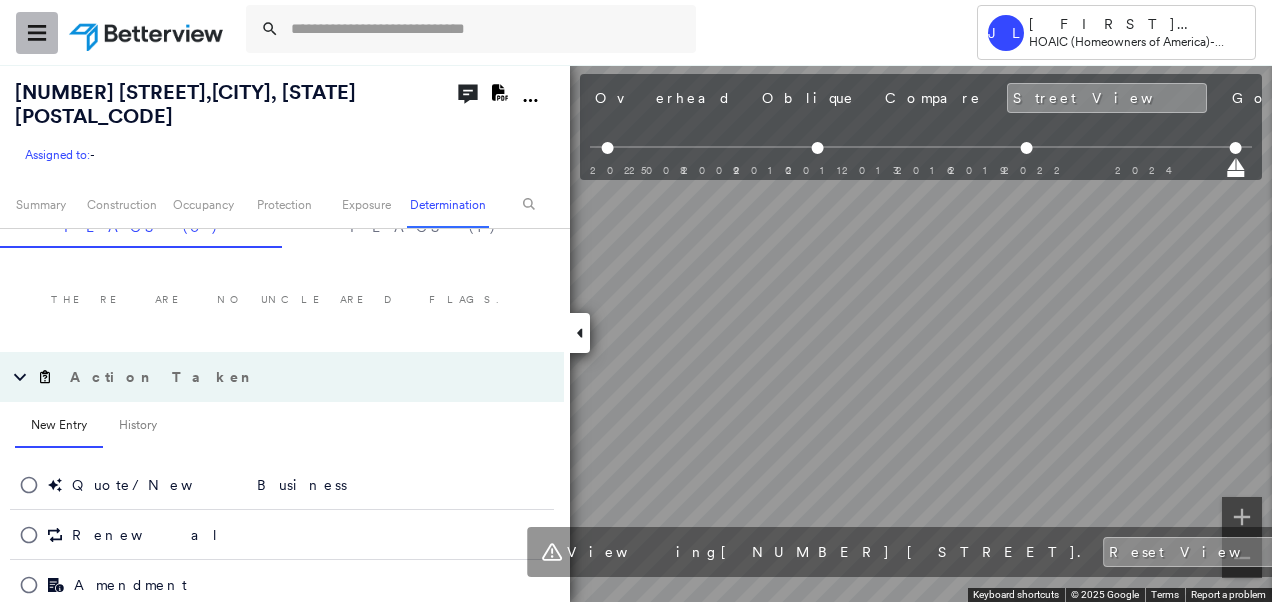 click 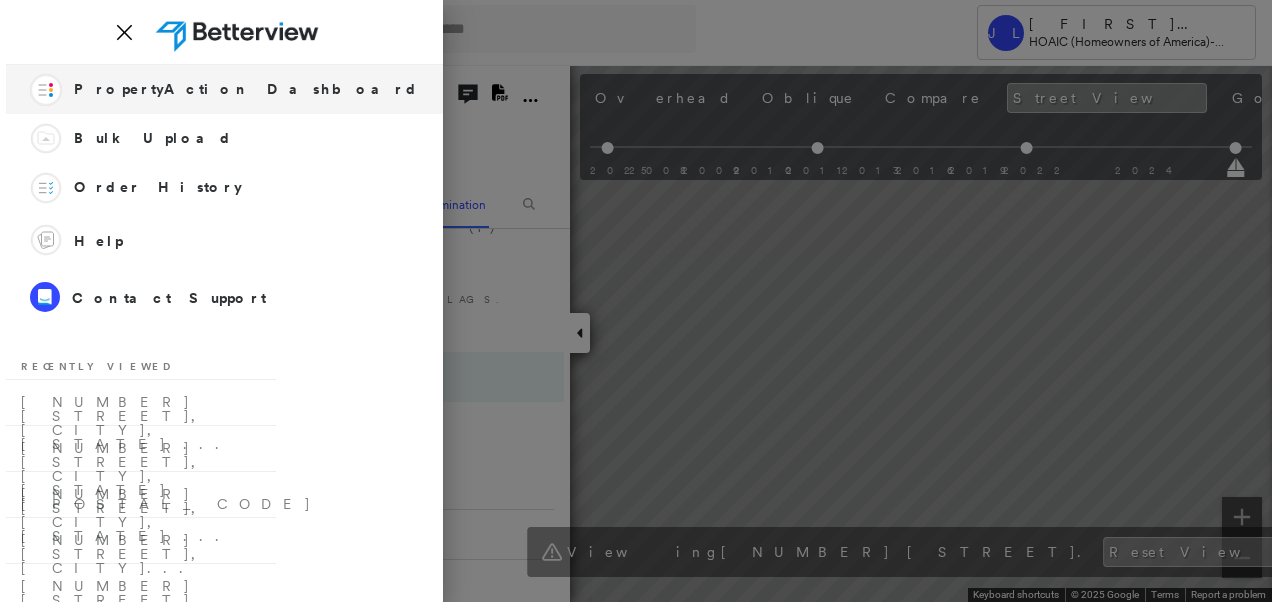 click on "PropertyAction Dashboard" at bounding box center [246, 89] 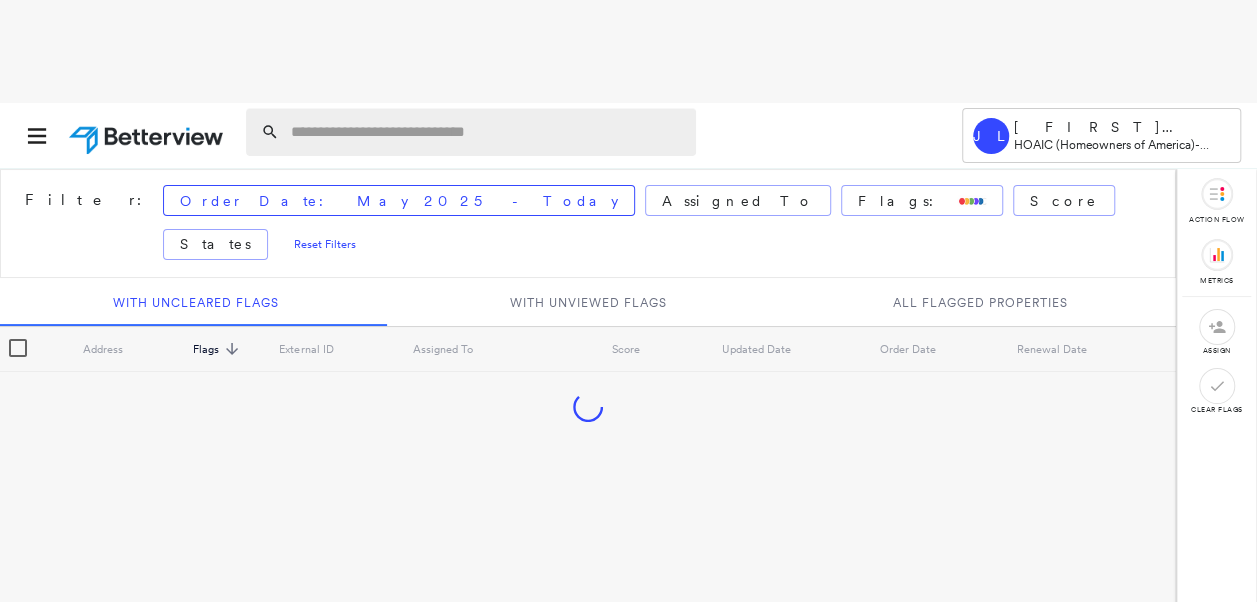 click at bounding box center (487, 132) 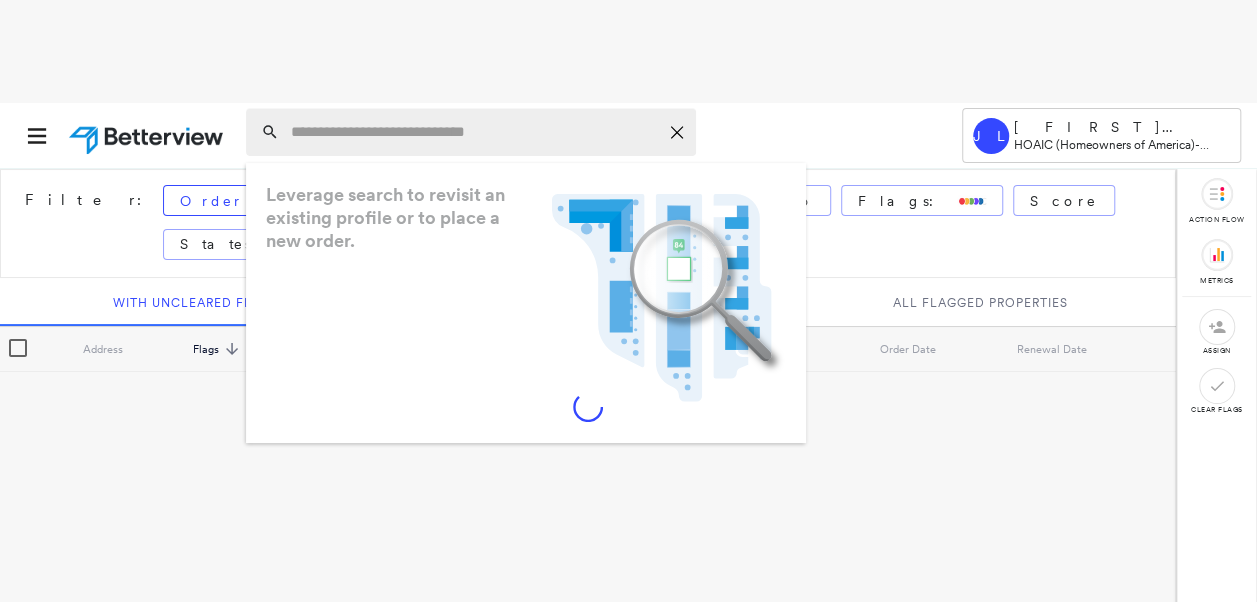 paste on "**********" 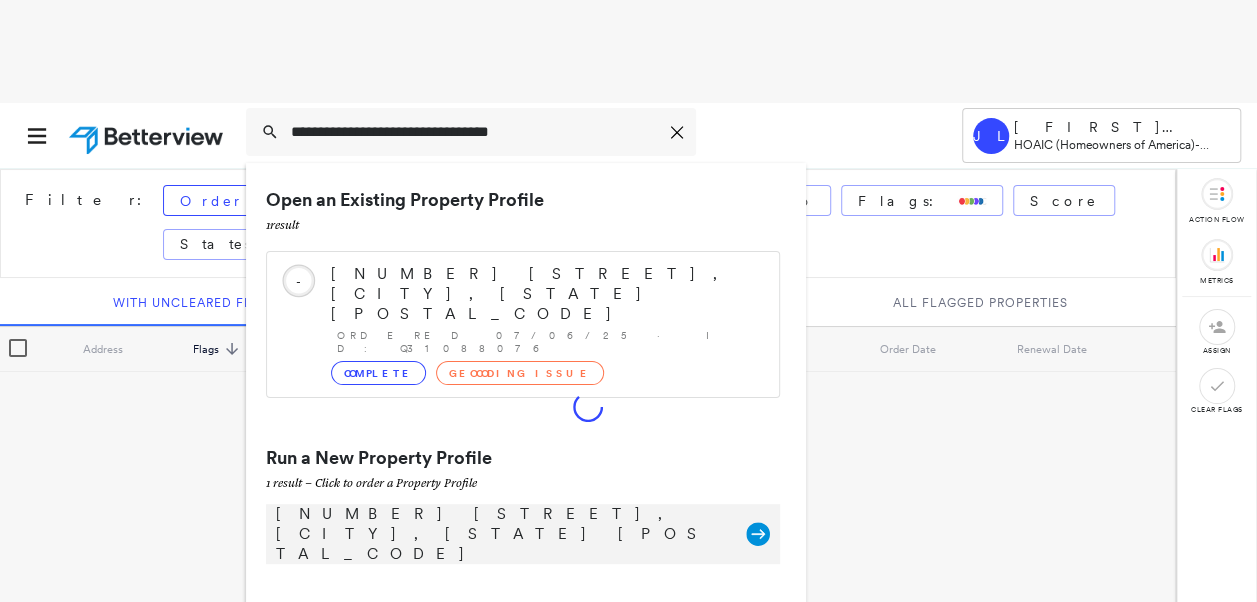 click on "[NUMBER] [STREET], [CITY], [STATE] [POSTAL_CODE]" at bounding box center [501, 534] 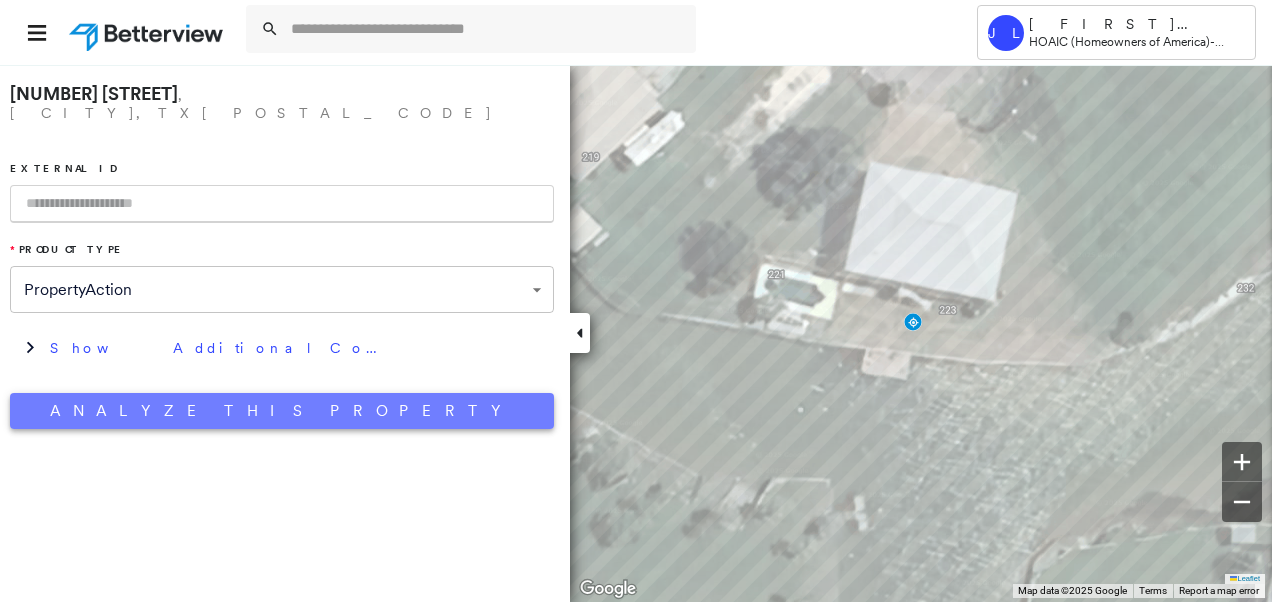 click on "Analyze This Property" at bounding box center [282, 411] 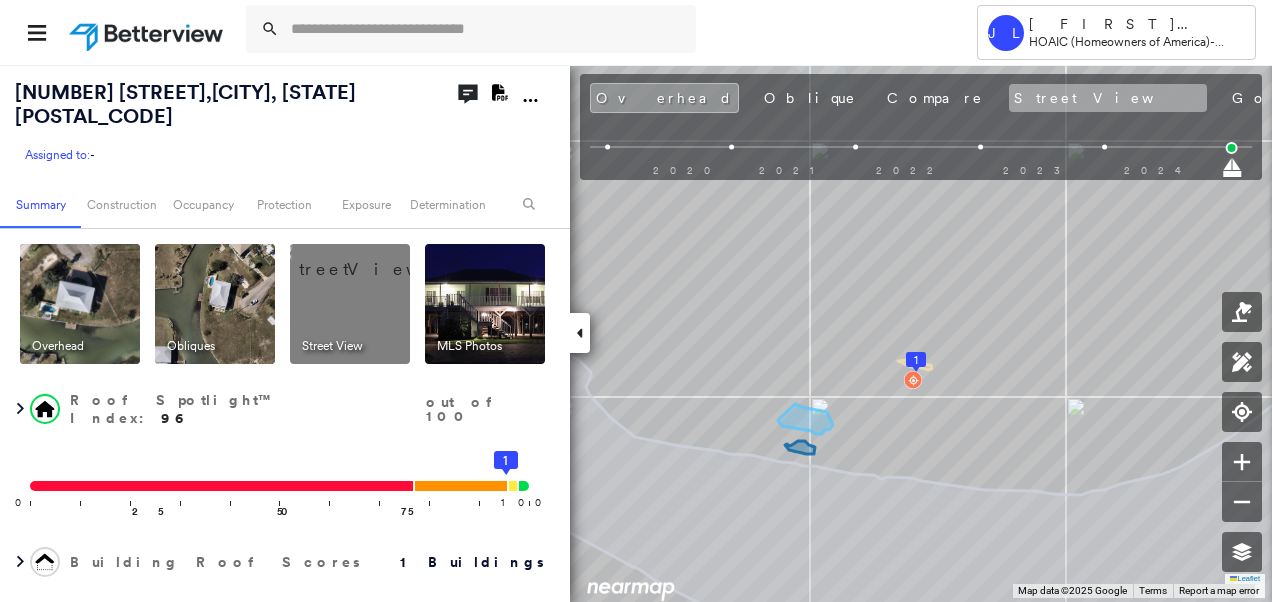 click on "Street View" at bounding box center (1108, 98) 